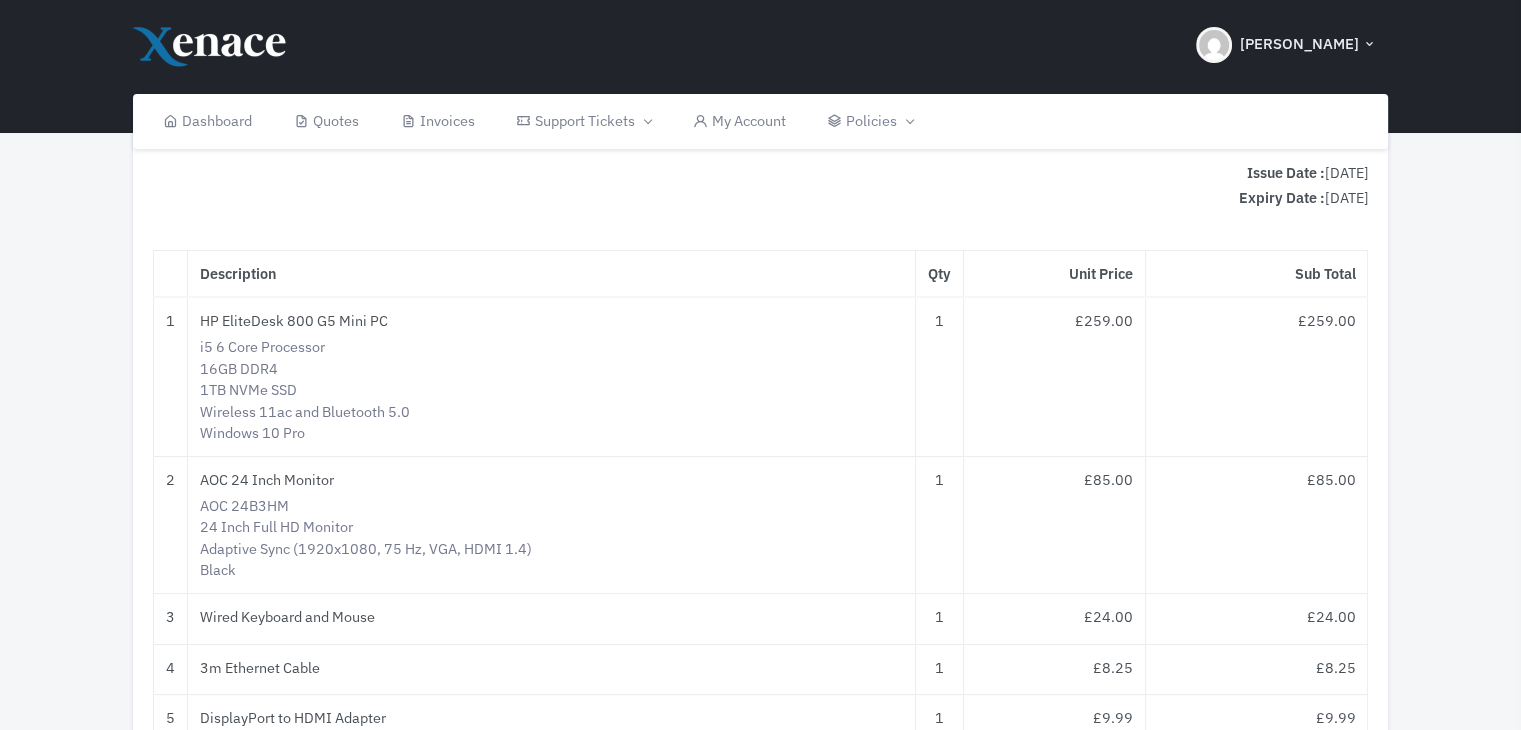 scroll, scrollTop: 528, scrollLeft: 0, axis: vertical 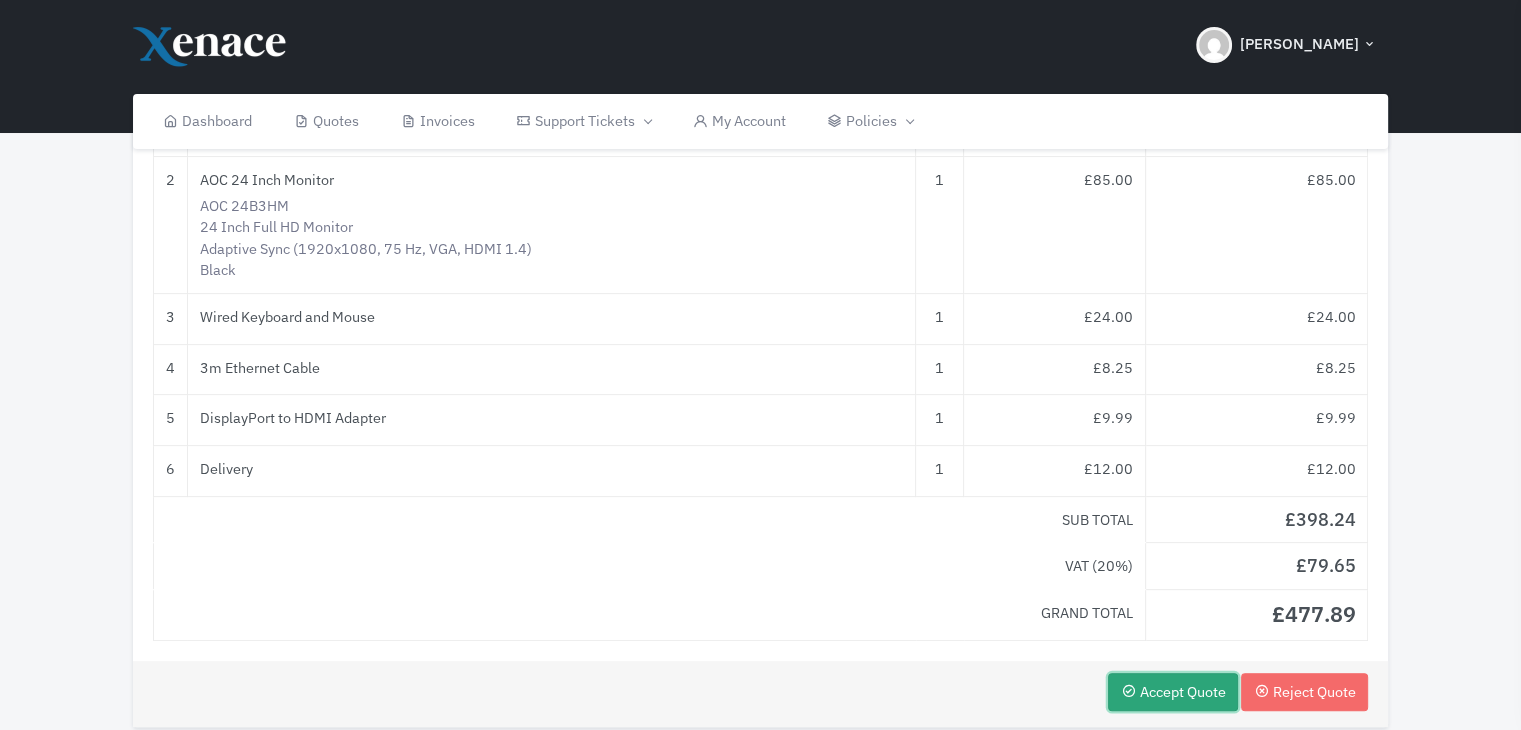 click on "Accept Quote" at bounding box center (1173, 692) 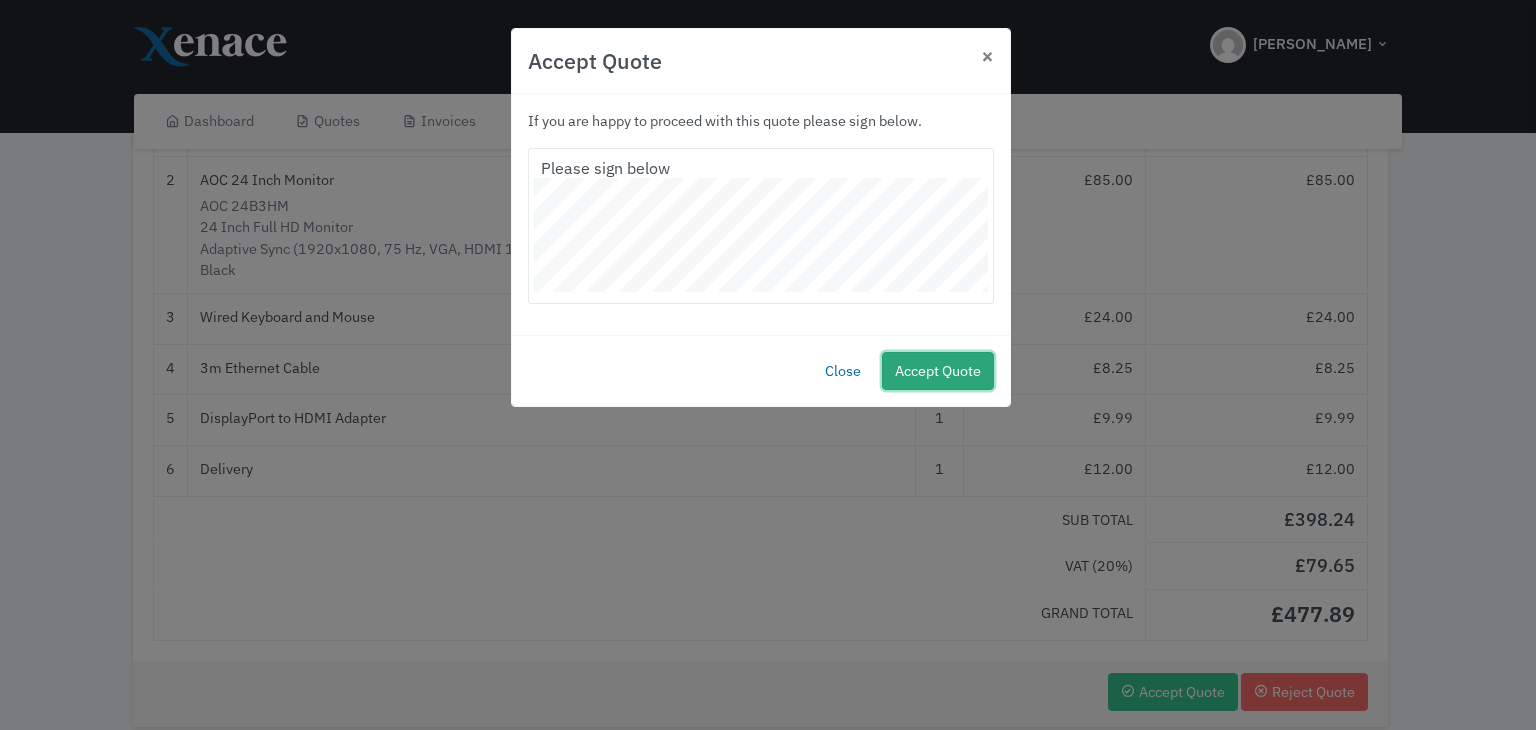 click on "Accept Quote" at bounding box center (938, 371) 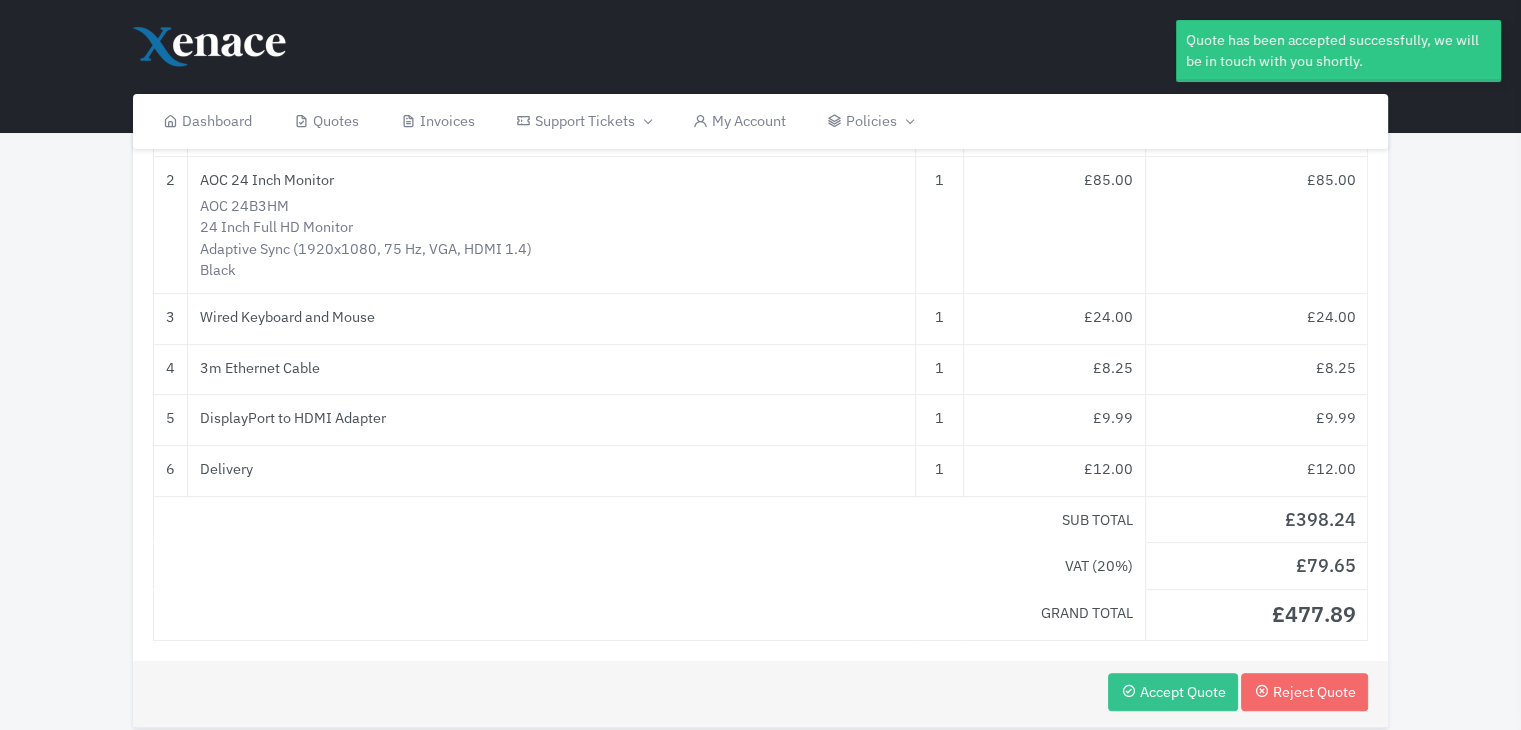 scroll, scrollTop: 0, scrollLeft: 0, axis: both 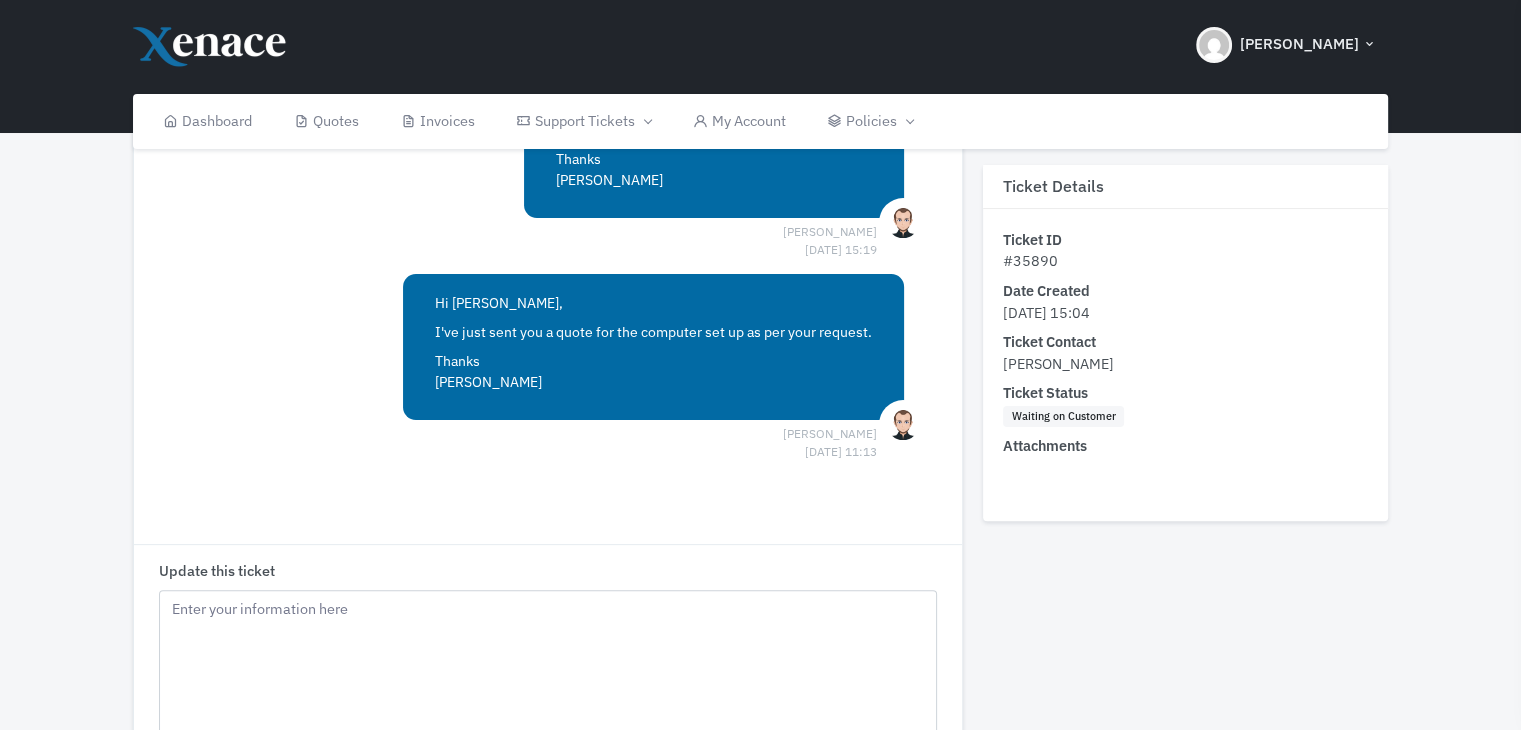 click on "Update this ticket" at bounding box center (548, 669) 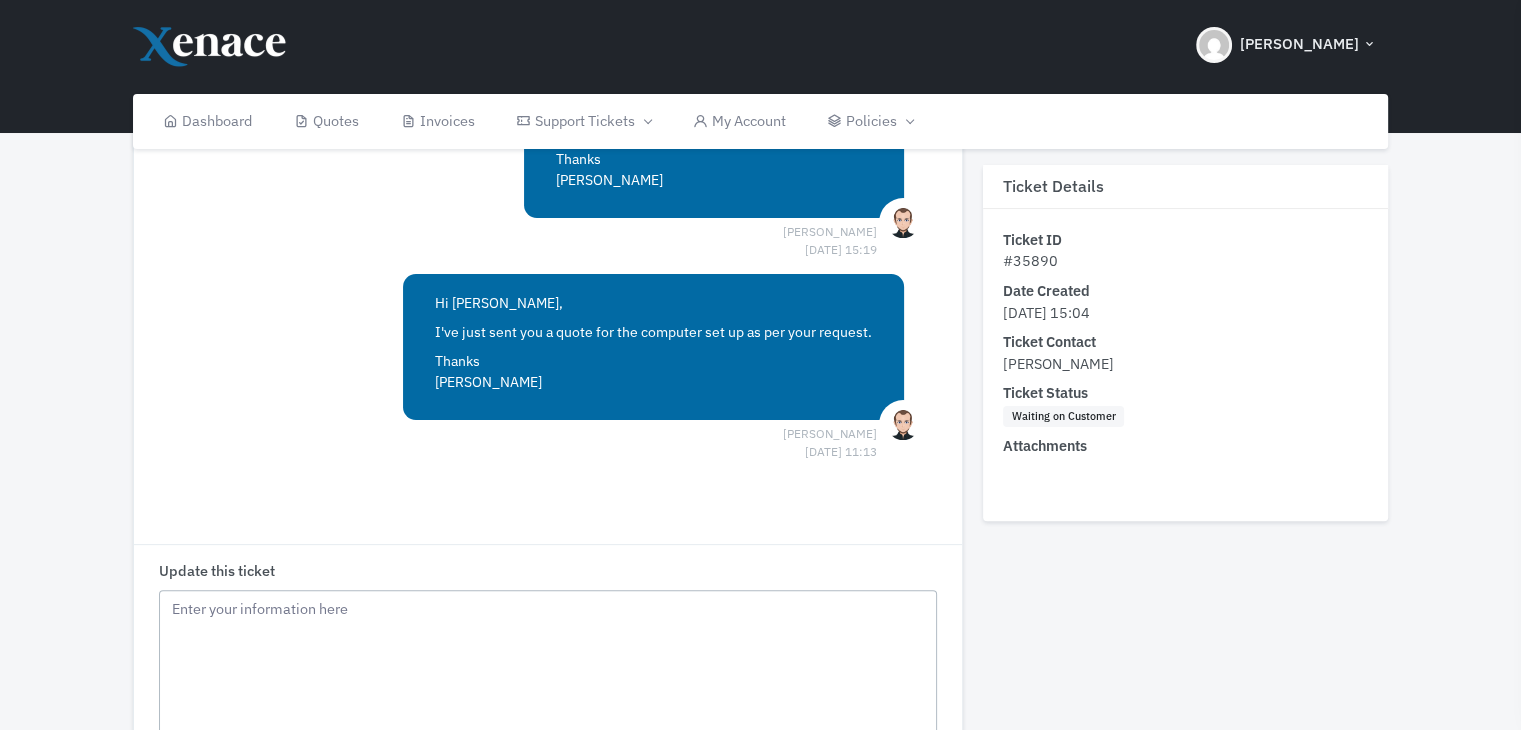 click on "Update this ticket" at bounding box center (548, 685) 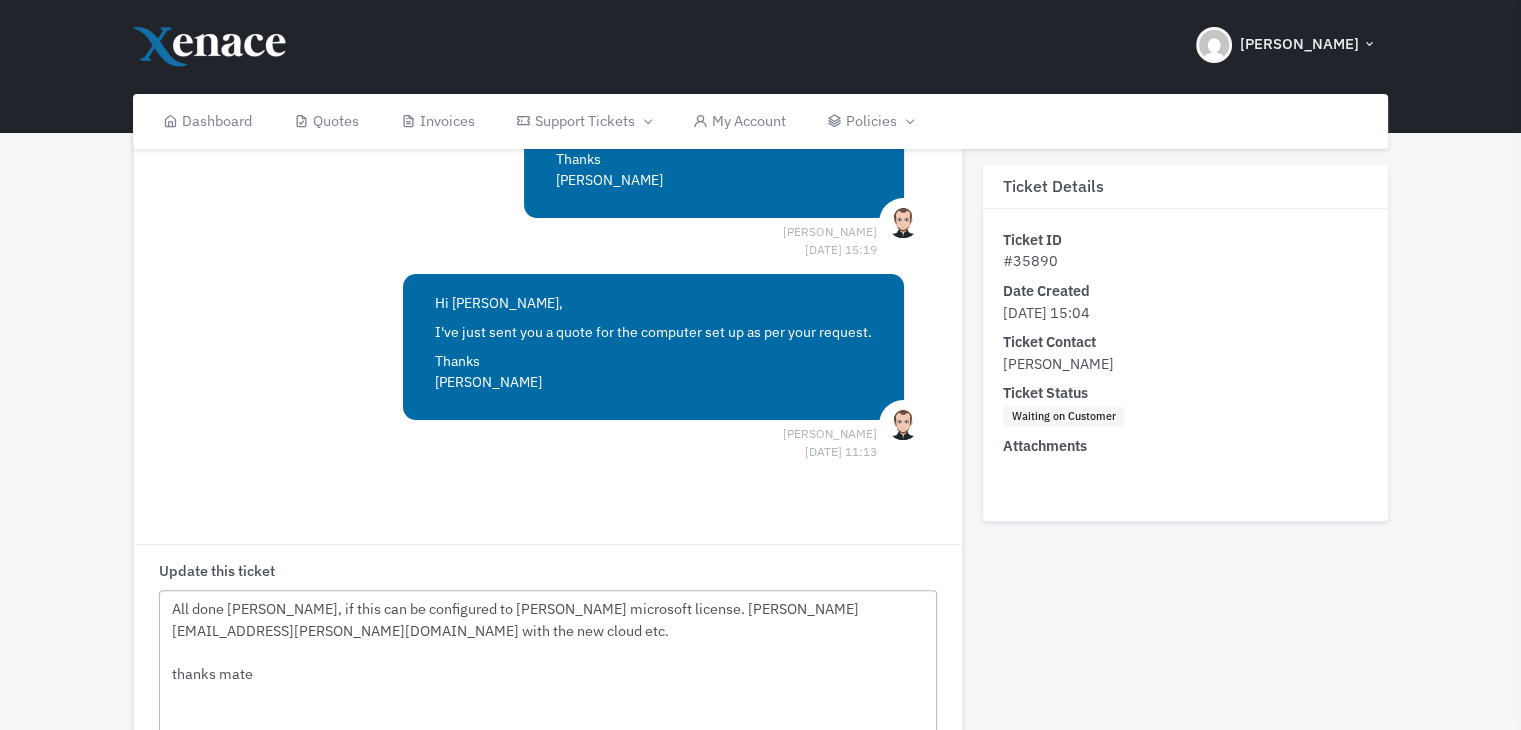 scroll, scrollTop: 600, scrollLeft: 0, axis: vertical 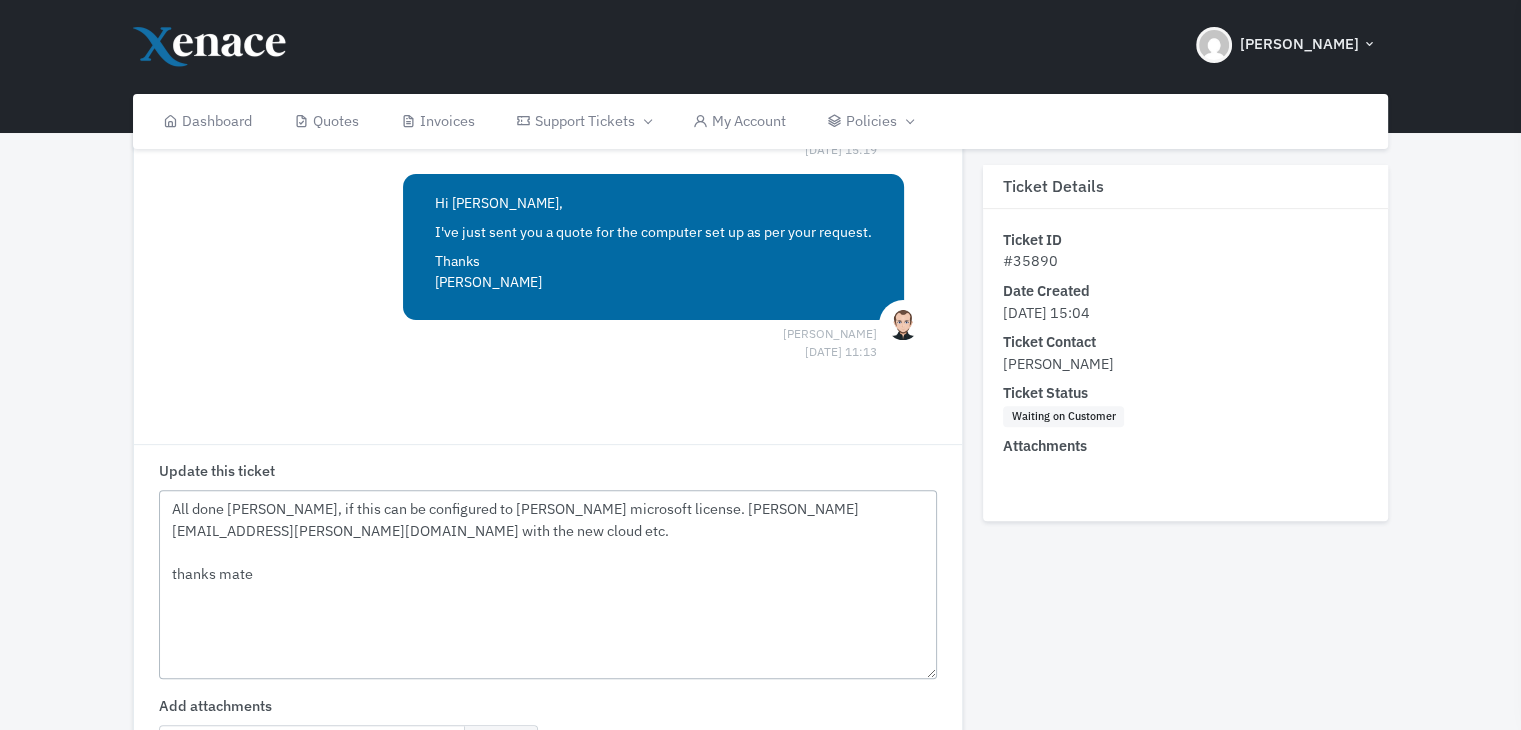 click on "All done Steve, if this can be configured to johns microsoft license. john.filkins@floydsbm.com with the new cloud etc.
thanks mate" at bounding box center [548, 585] 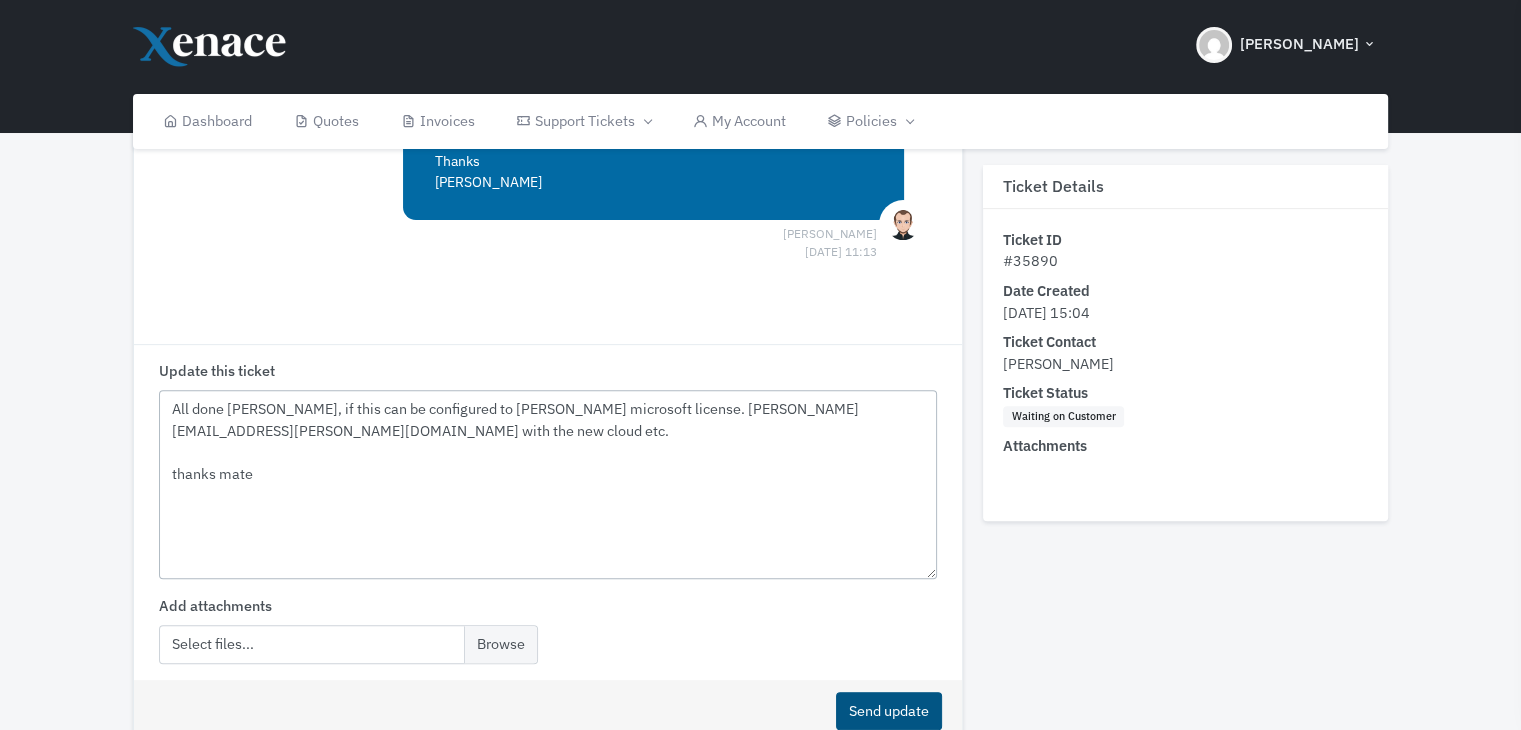 type on "All done Steve, if this can be configured to johns microsoft license. john.filkins@floydsbm.com with the new cloud etc.
thanks mate" 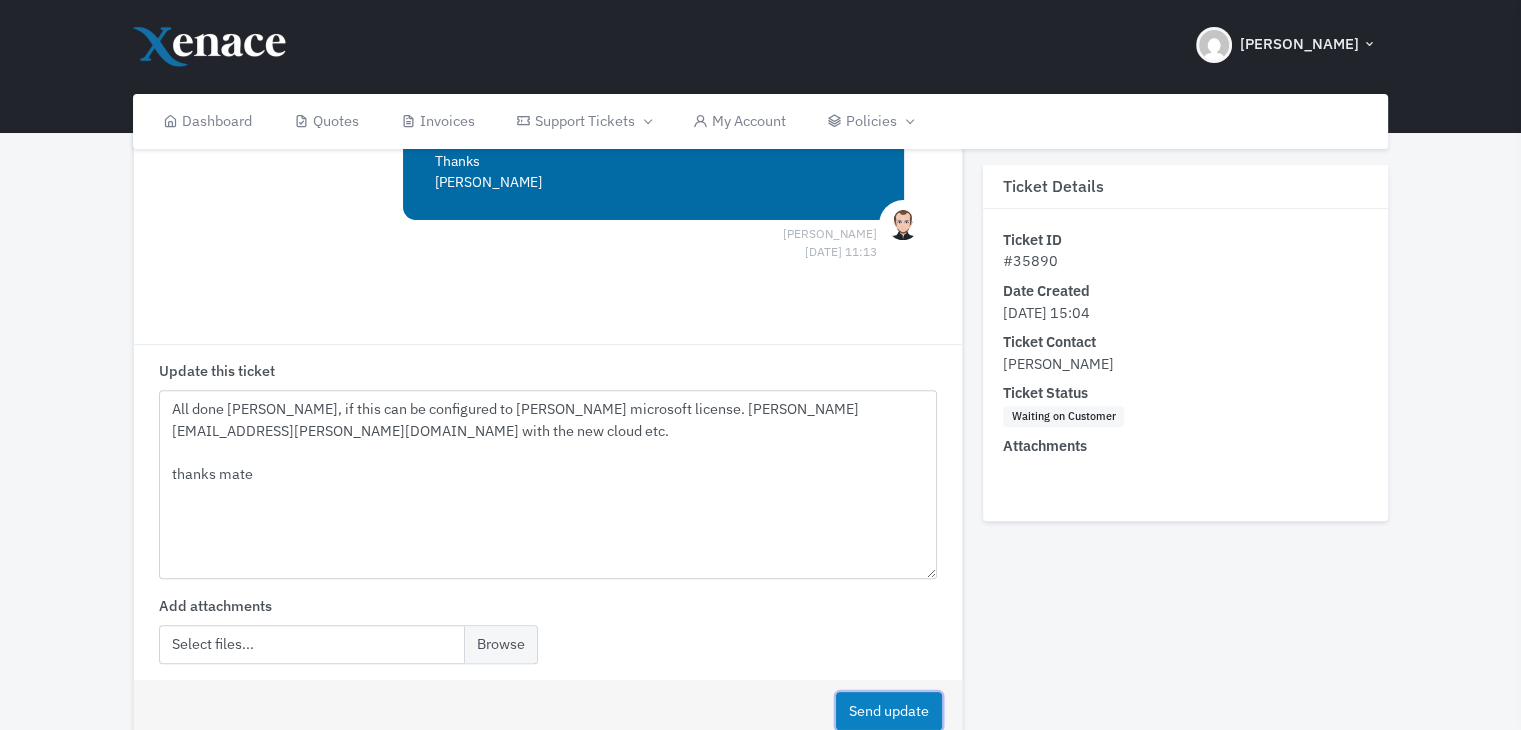click on "Send update" at bounding box center (889, 711) 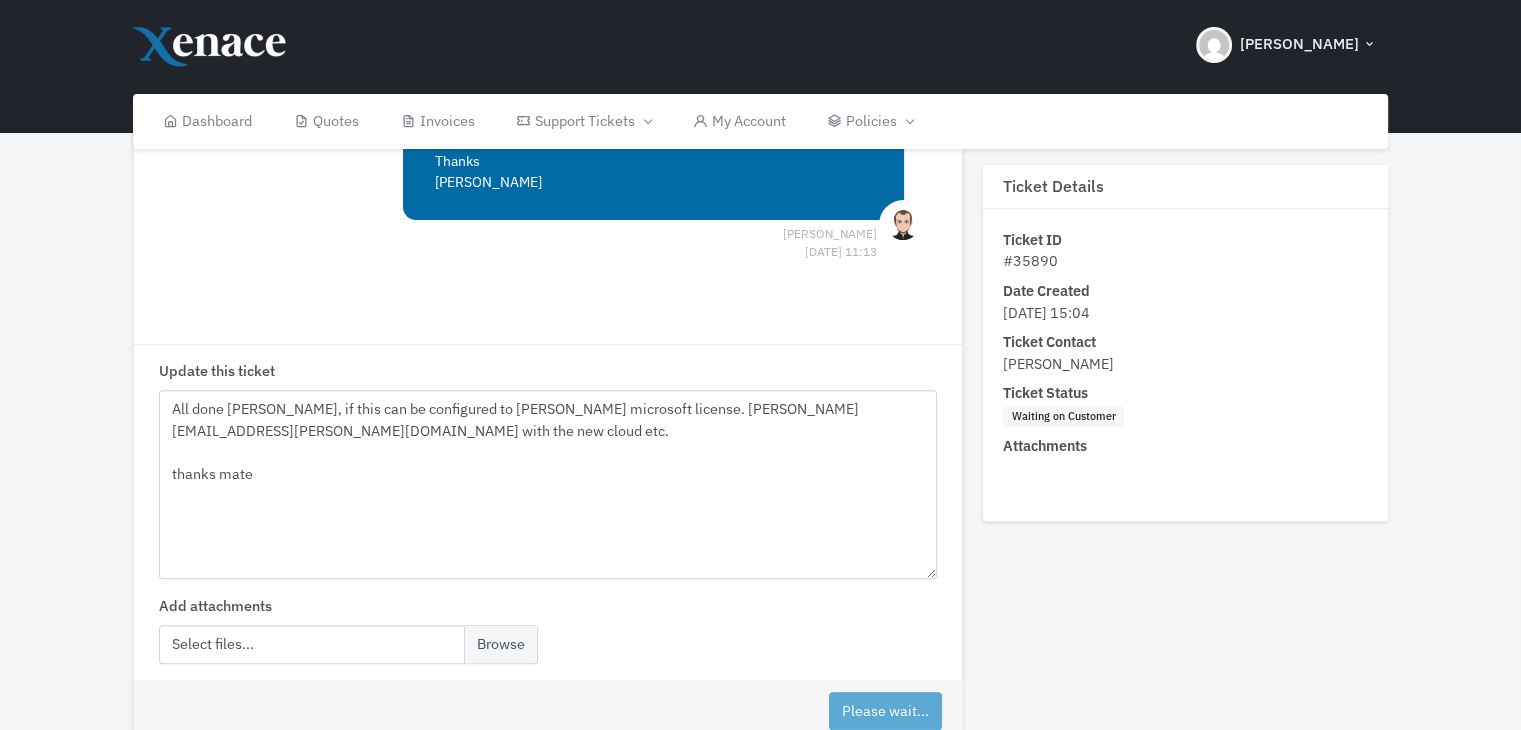 type 